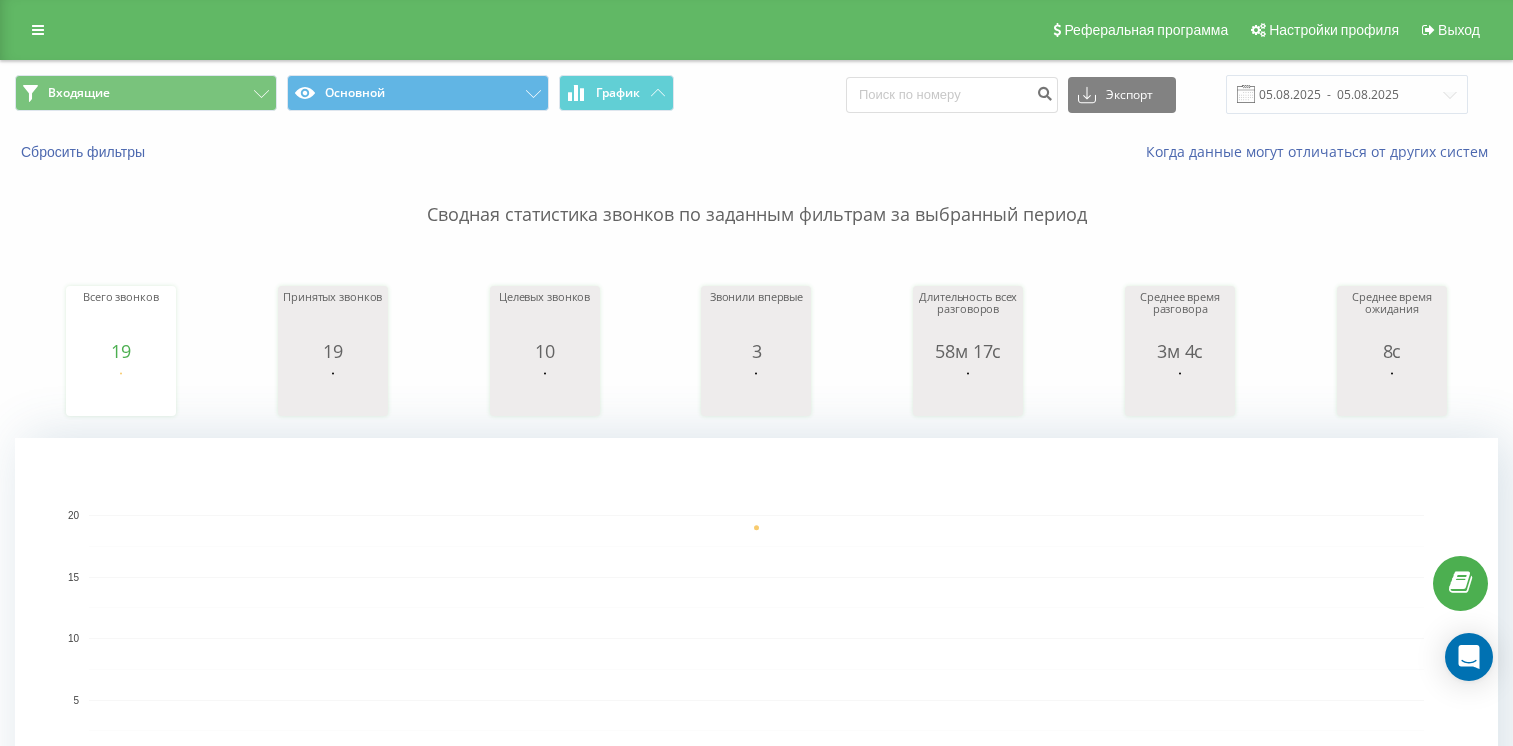 scroll, scrollTop: 0, scrollLeft: 0, axis: both 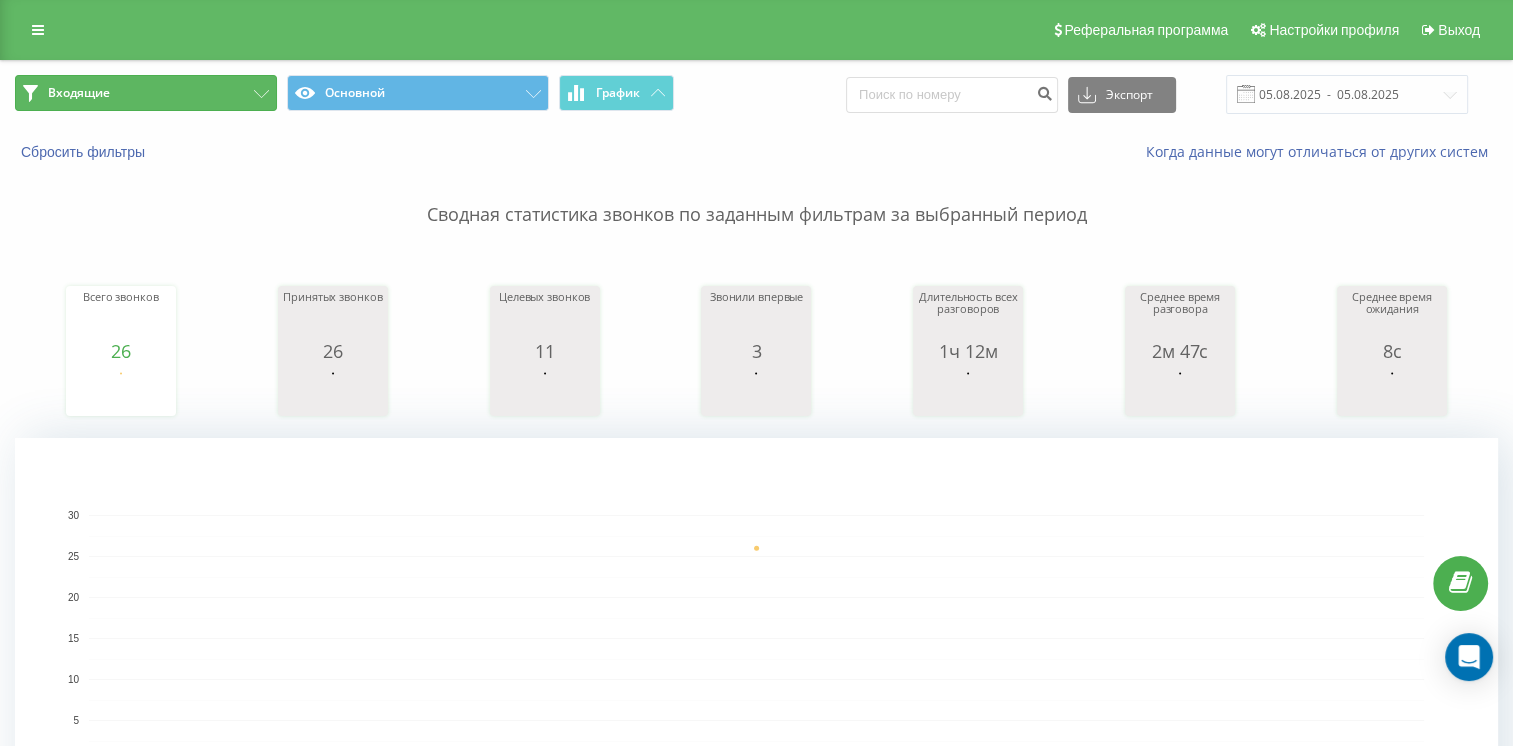 click on "Входящие" at bounding box center (146, 93) 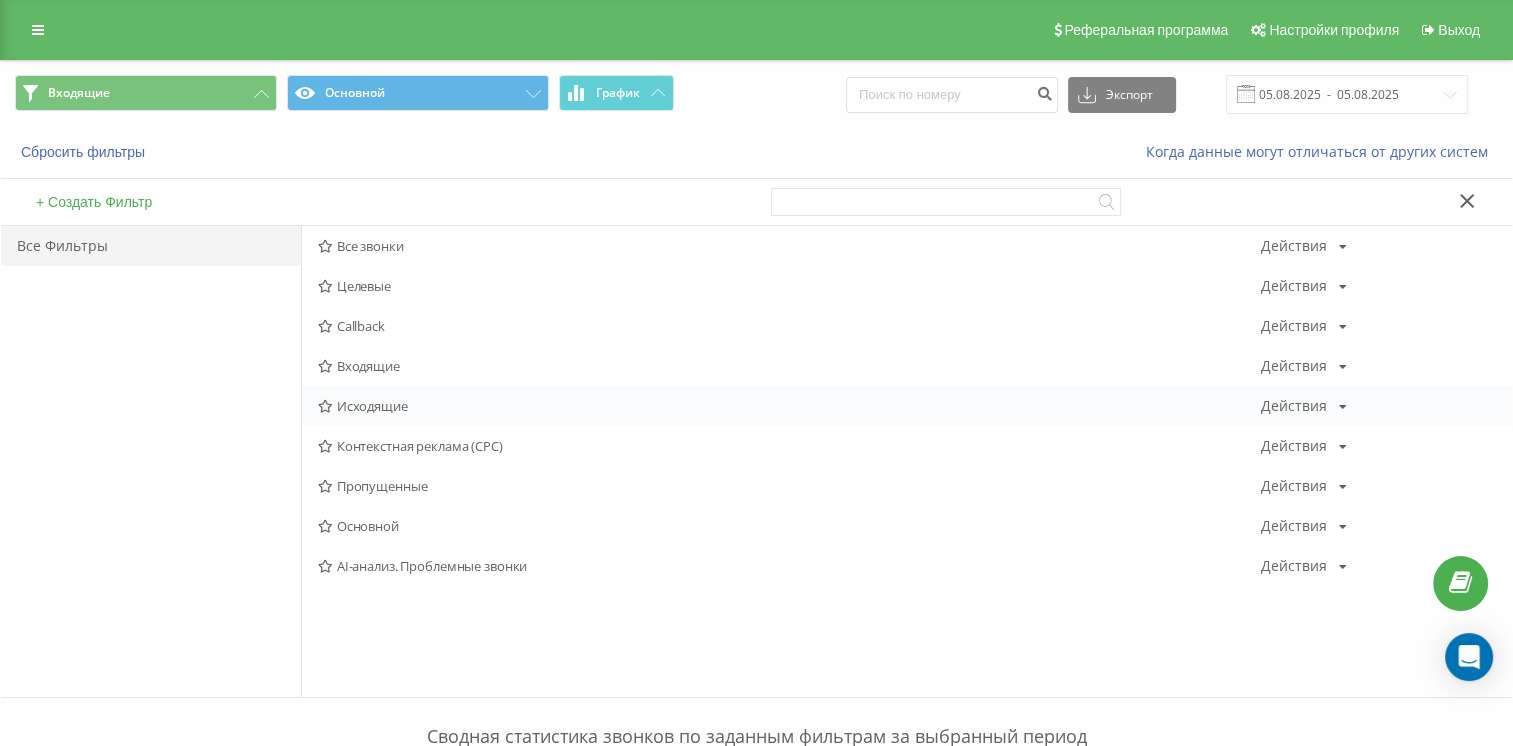 click on "Исходящие" at bounding box center (789, 406) 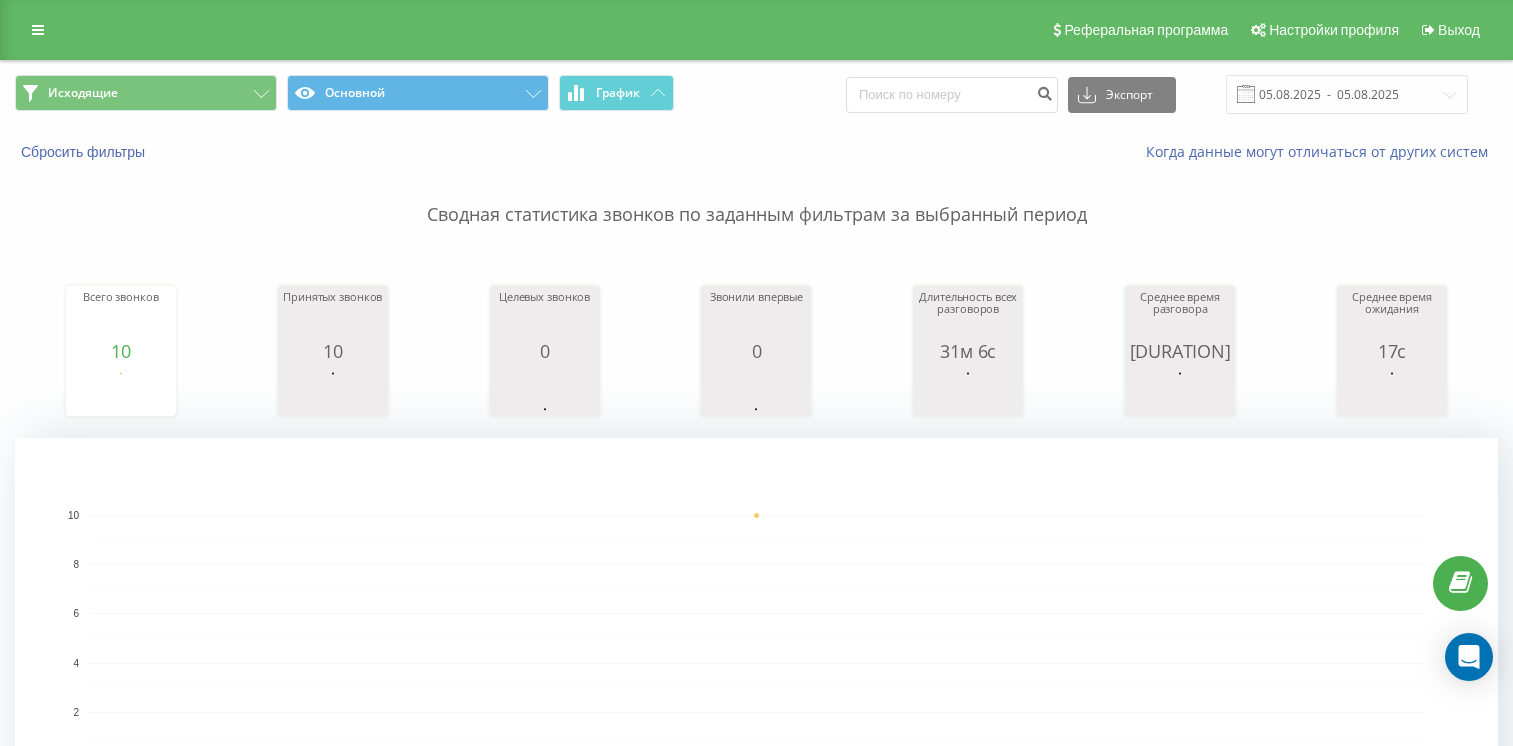scroll, scrollTop: 0, scrollLeft: 0, axis: both 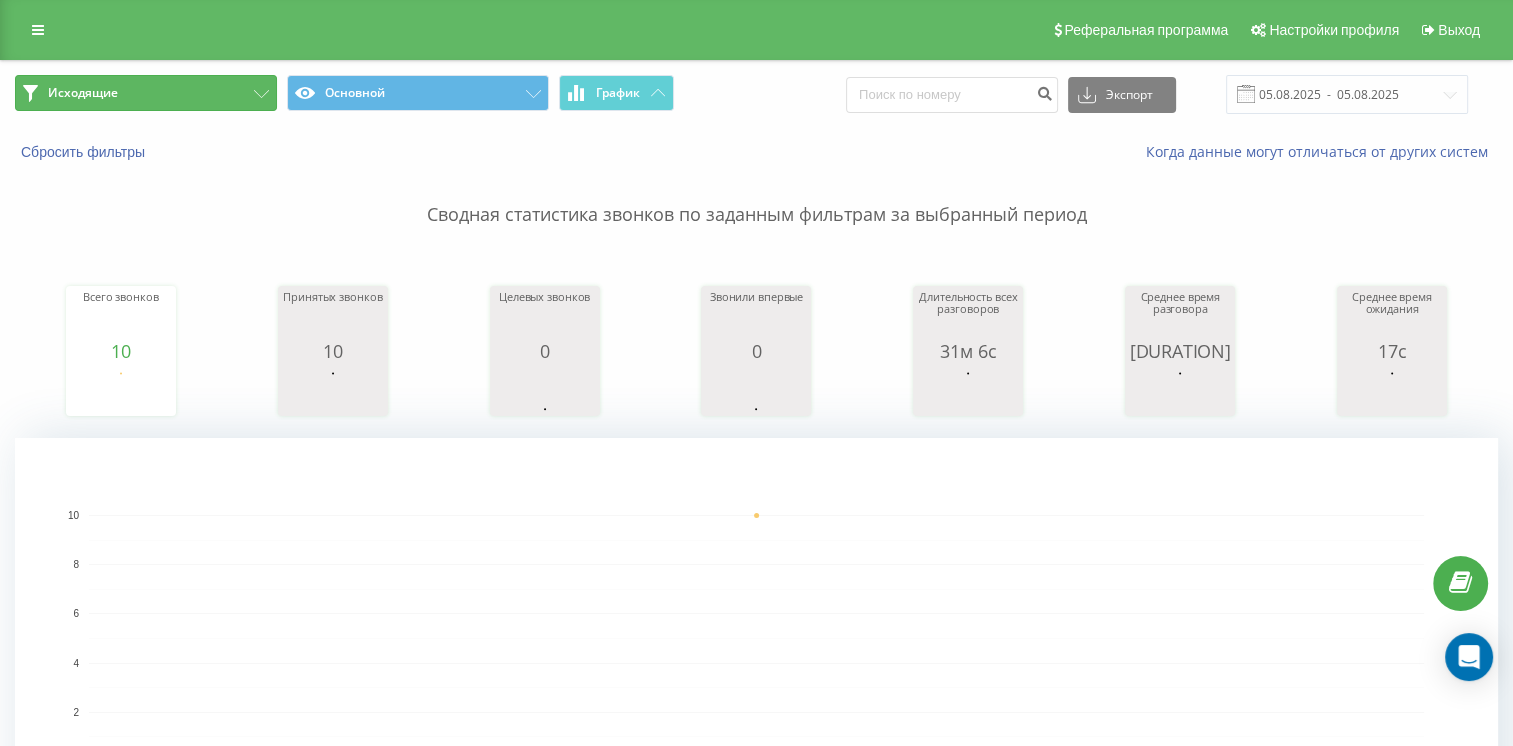 click on "Исходящие" at bounding box center [146, 93] 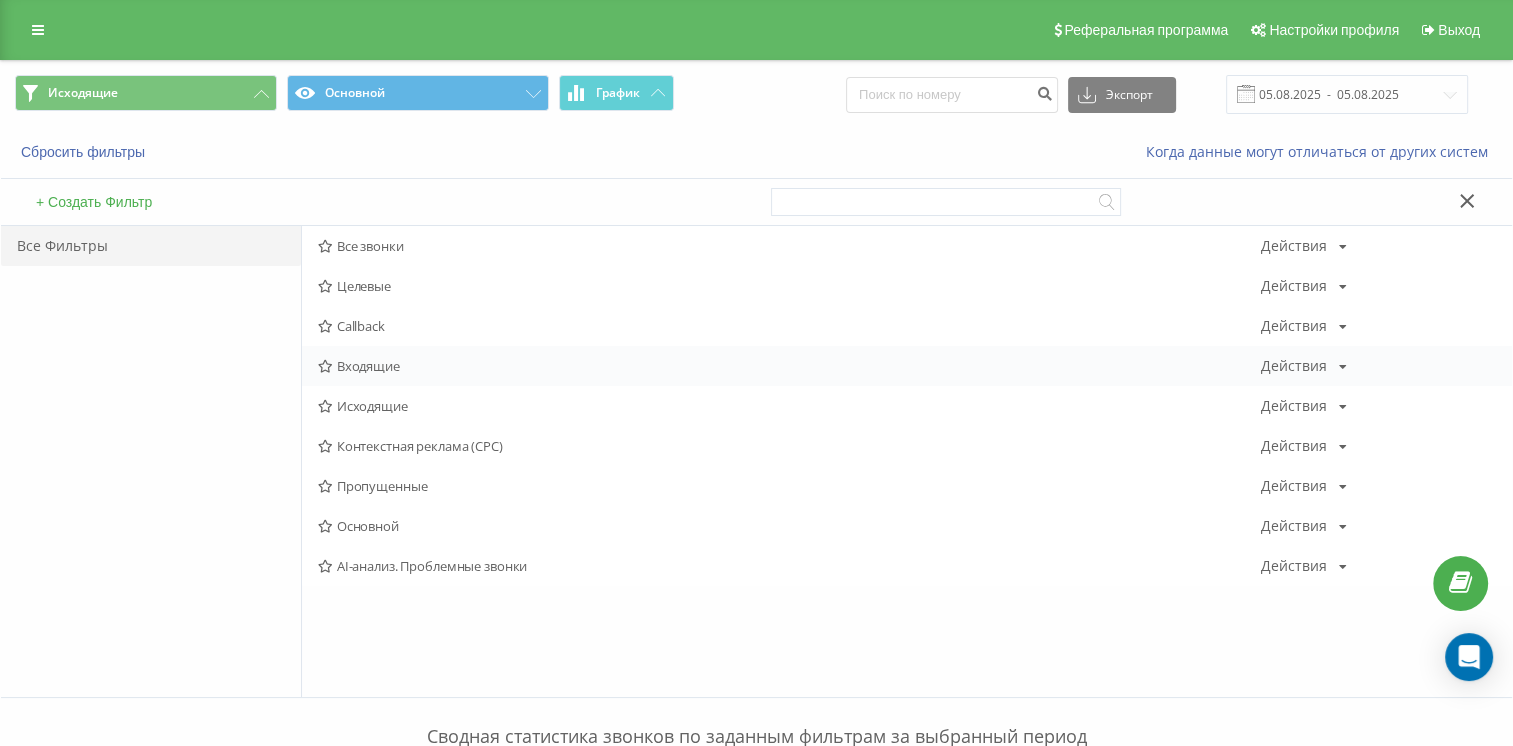 click on "Входящие" at bounding box center [789, 366] 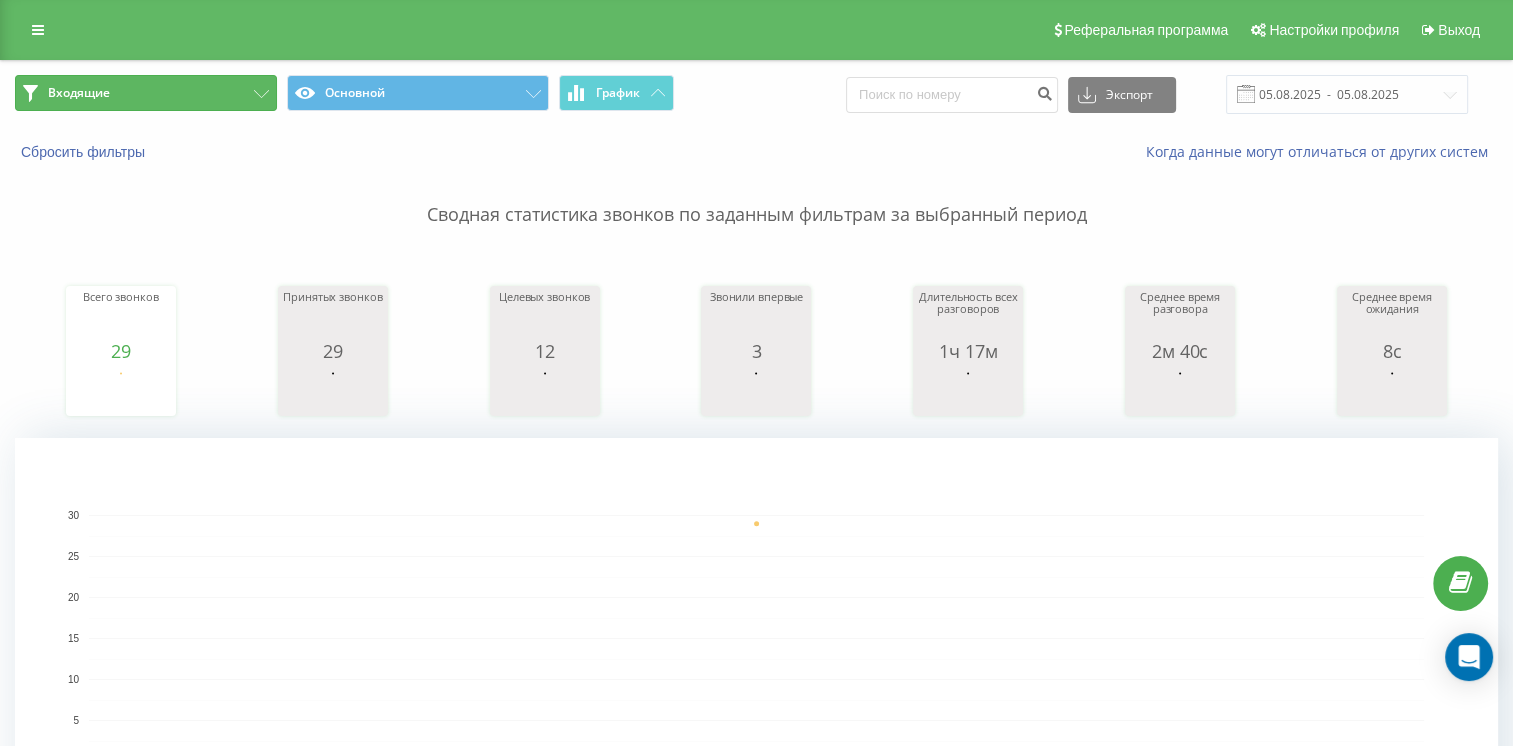 click on "Входящие" at bounding box center [146, 93] 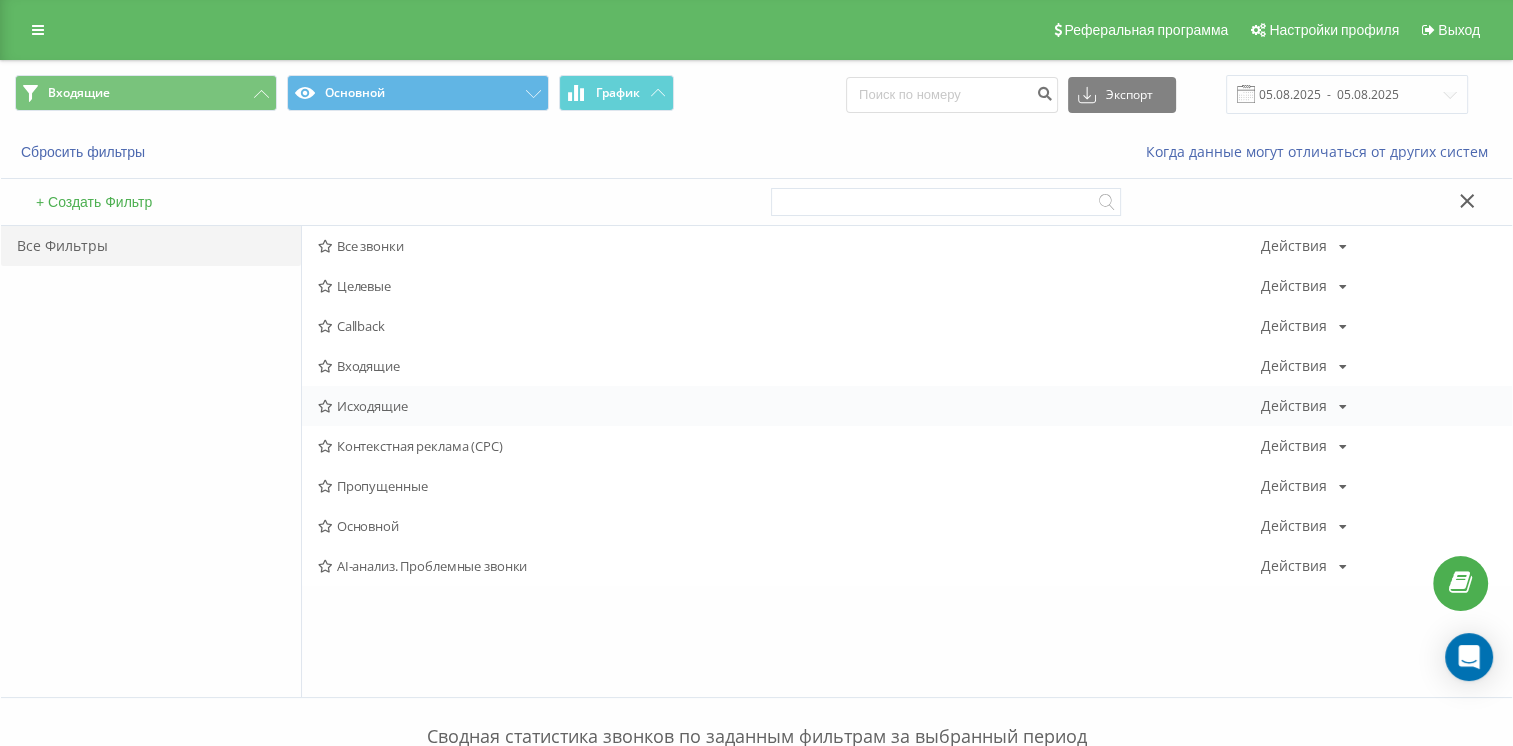click on "Исходящие" at bounding box center [789, 406] 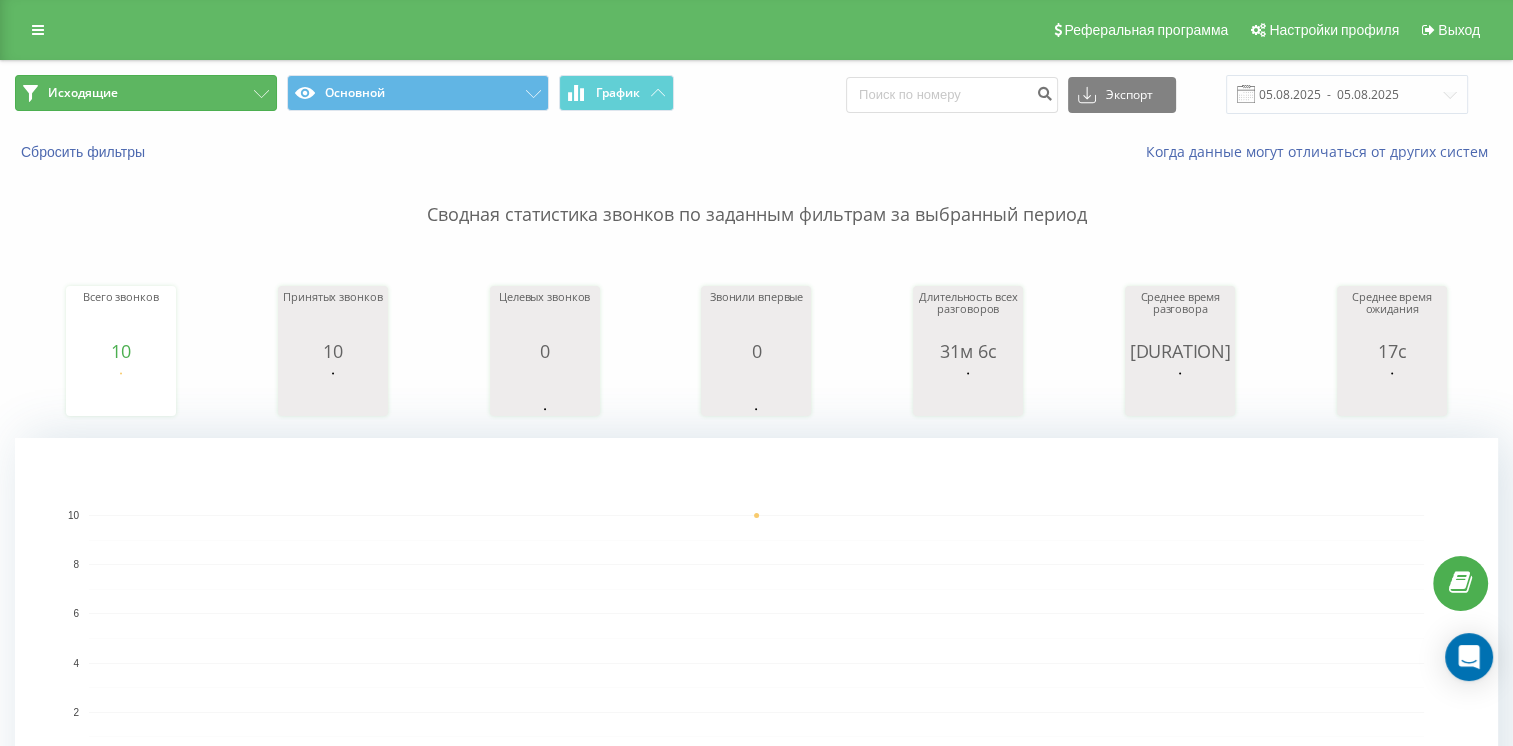 click on "Исходящие" at bounding box center [146, 93] 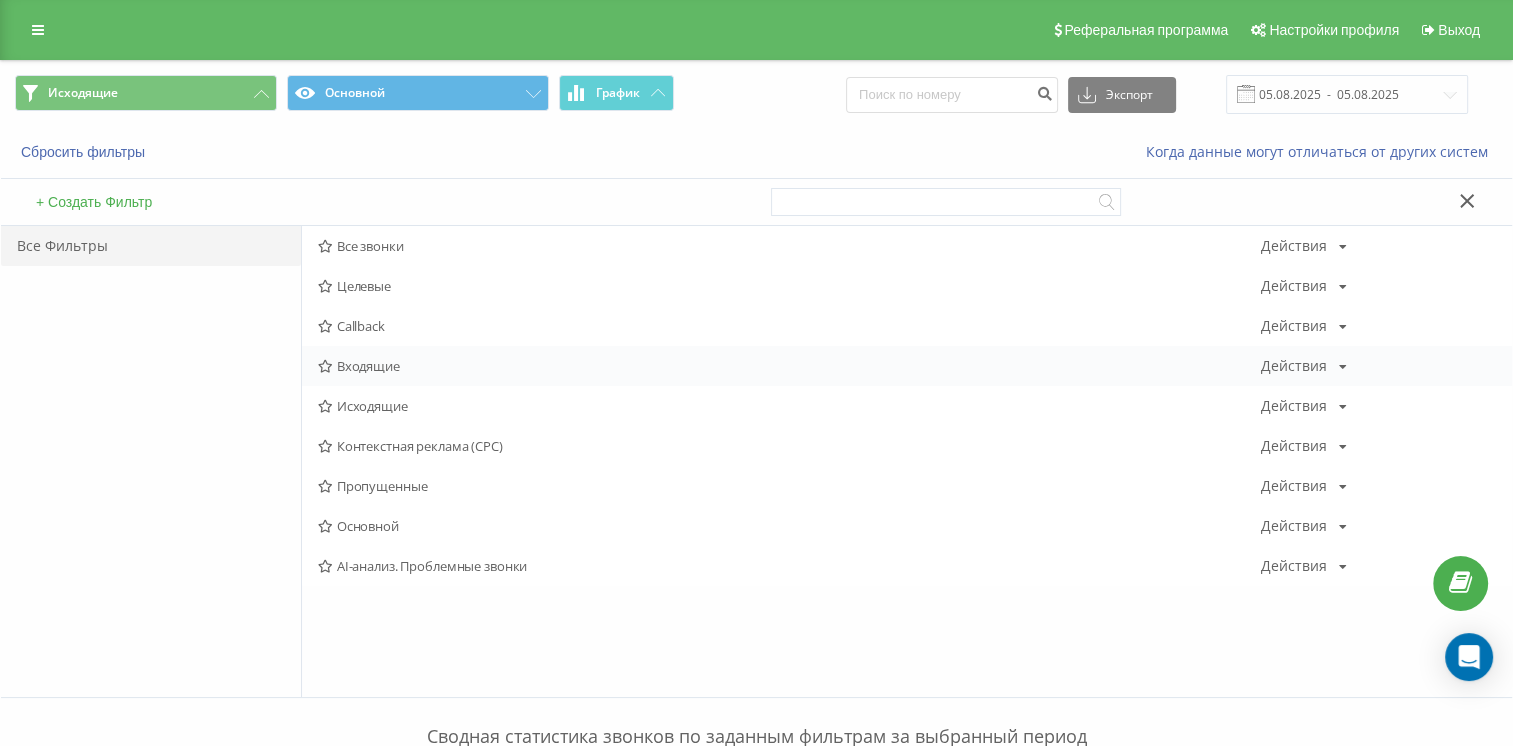 click on "Входящие Действия Редактировать Копировать Удалить По умолчанию Поделиться" at bounding box center (907, 366) 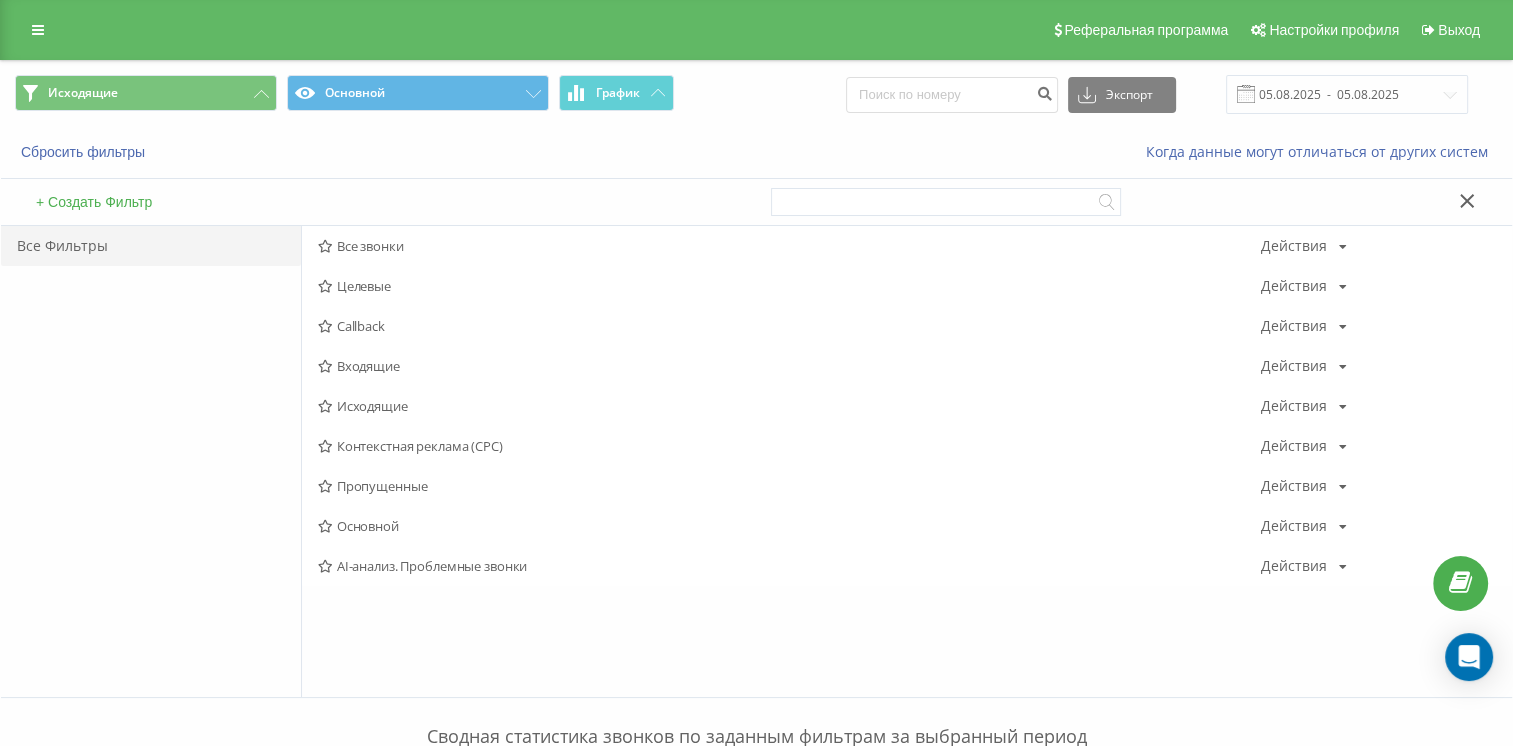 click on "Все Фильтры" at bounding box center (151, 461) 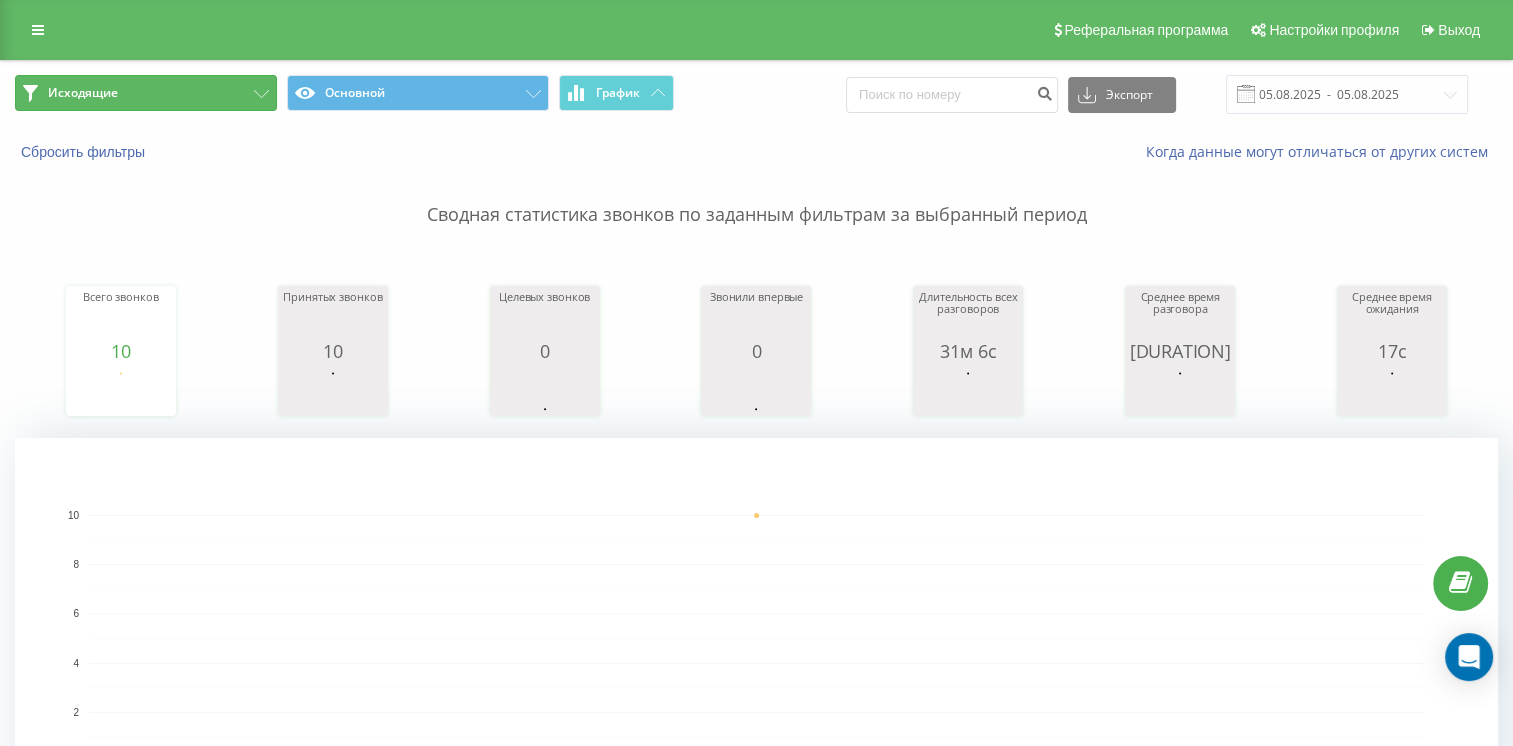 click on "Исходящие" at bounding box center [146, 93] 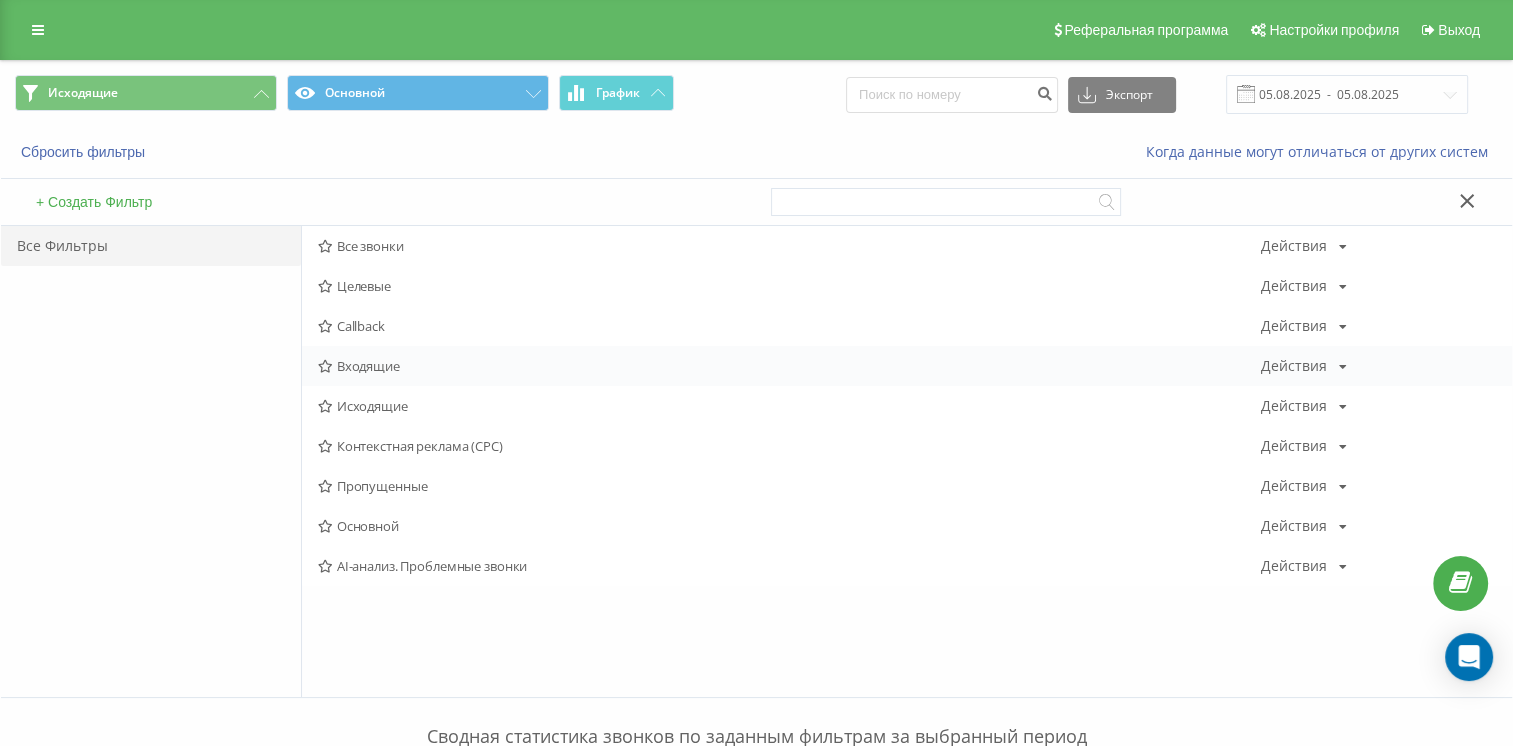 click on "Входящие" at bounding box center (789, 366) 